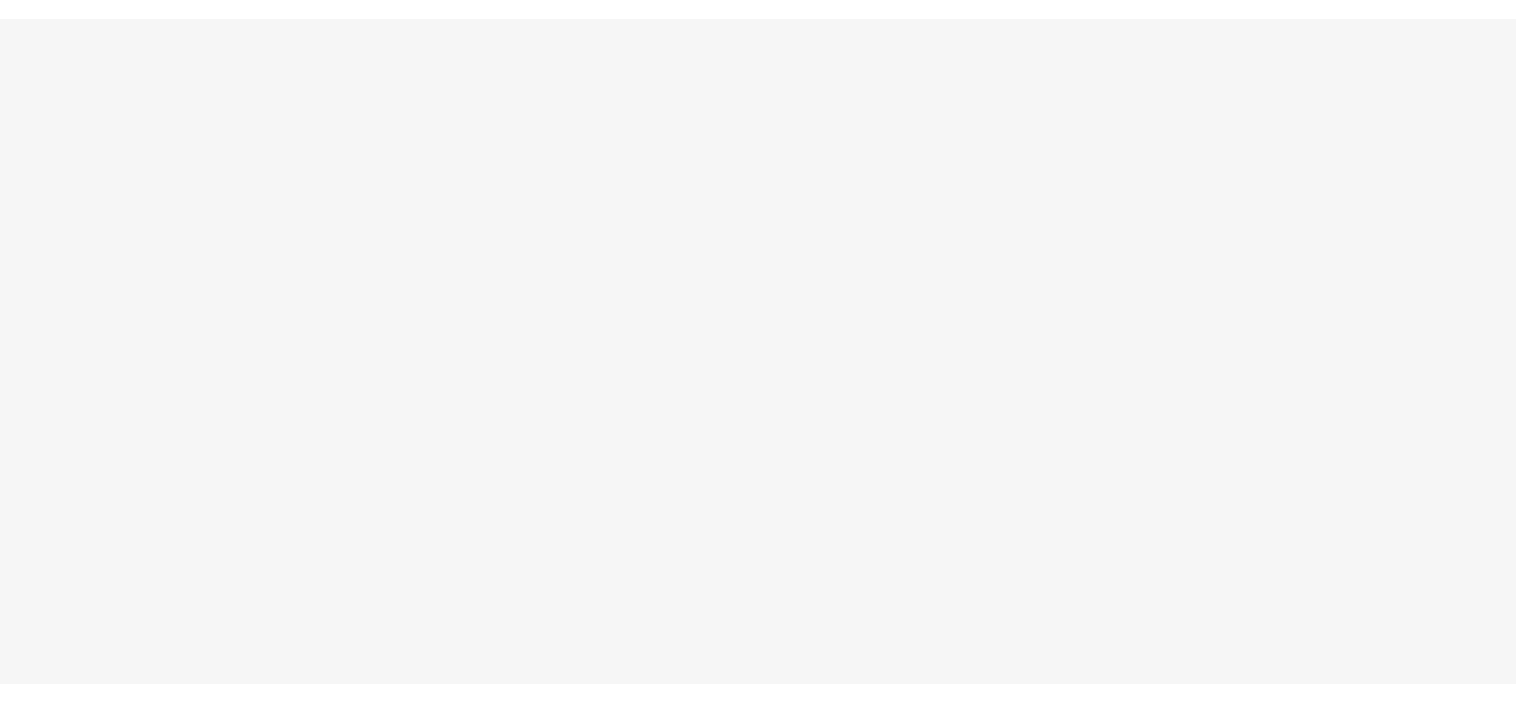 scroll, scrollTop: 0, scrollLeft: 0, axis: both 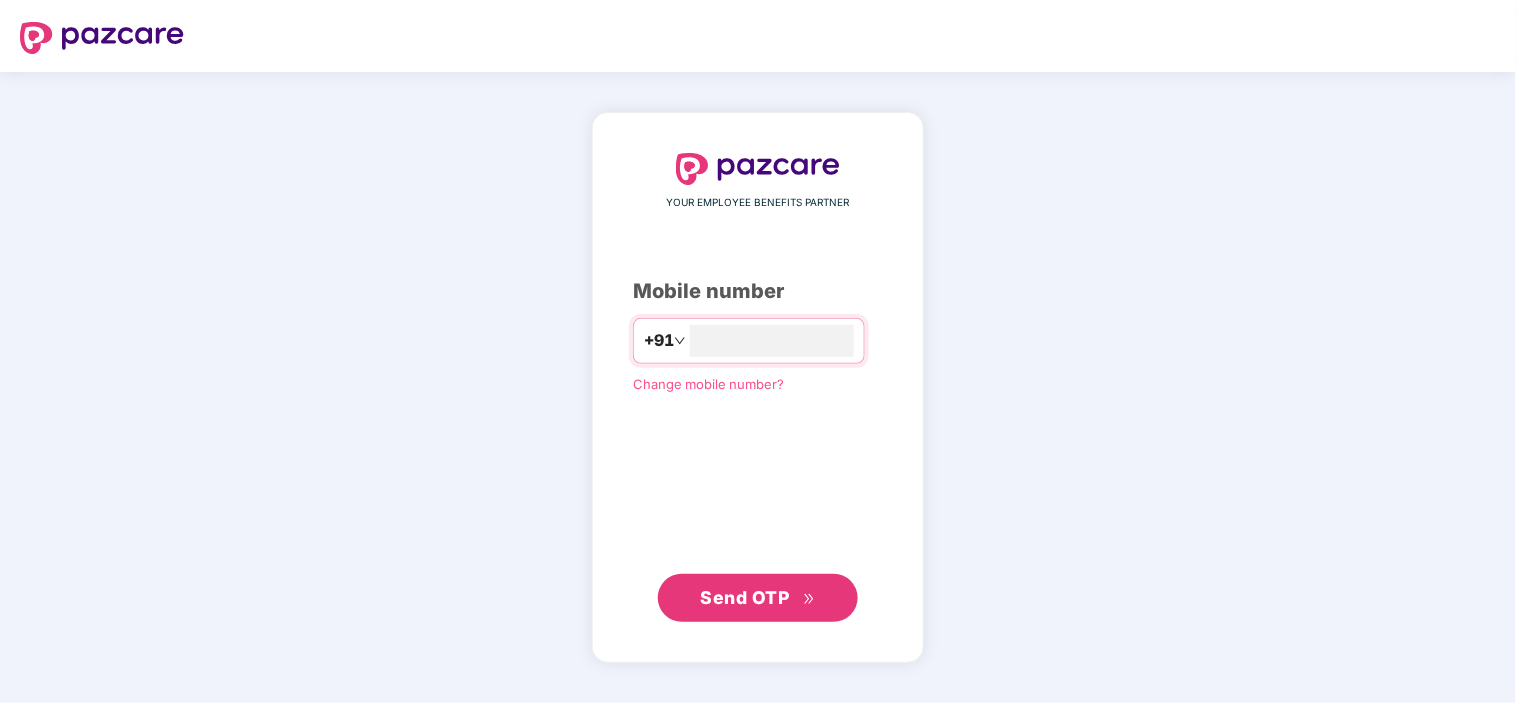 type on "**********" 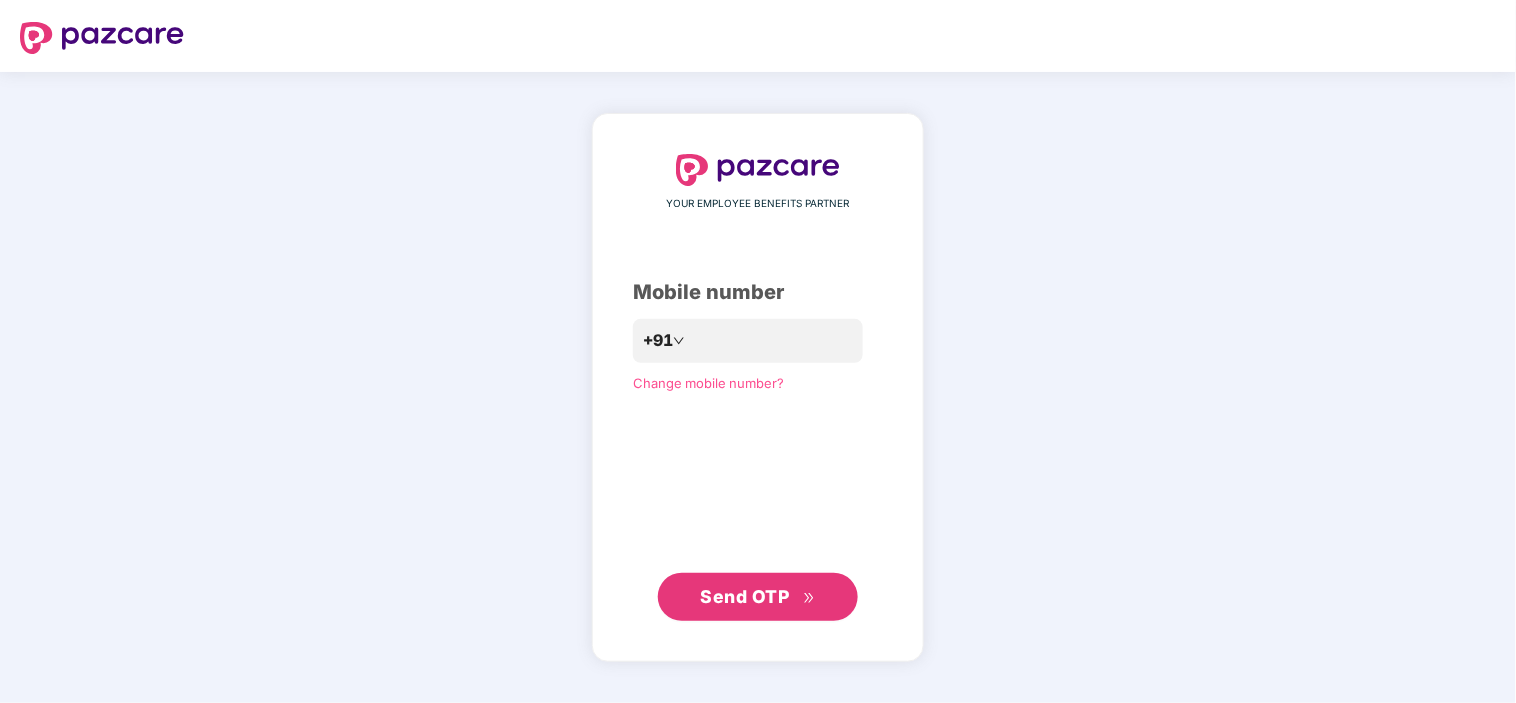 click on "Send OTP" at bounding box center (745, 596) 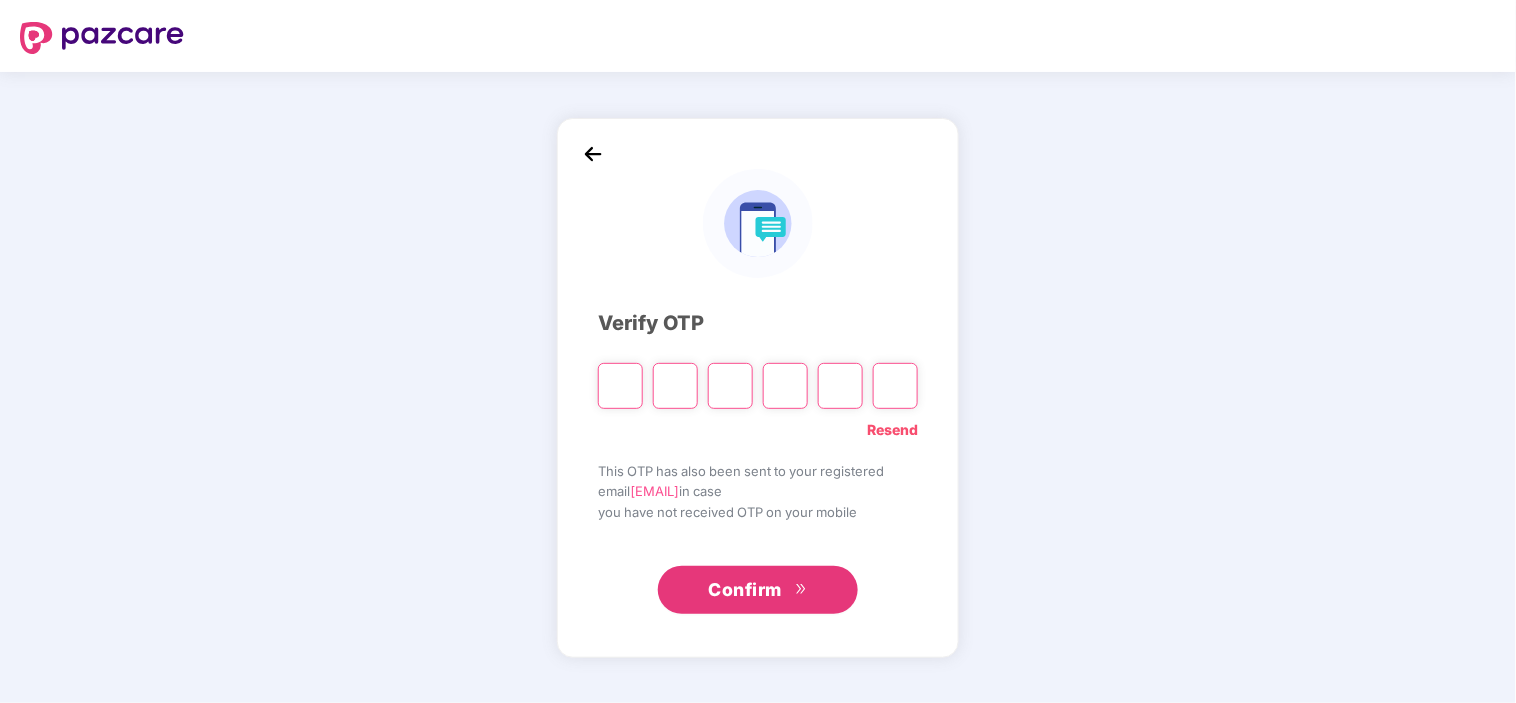 type on "*" 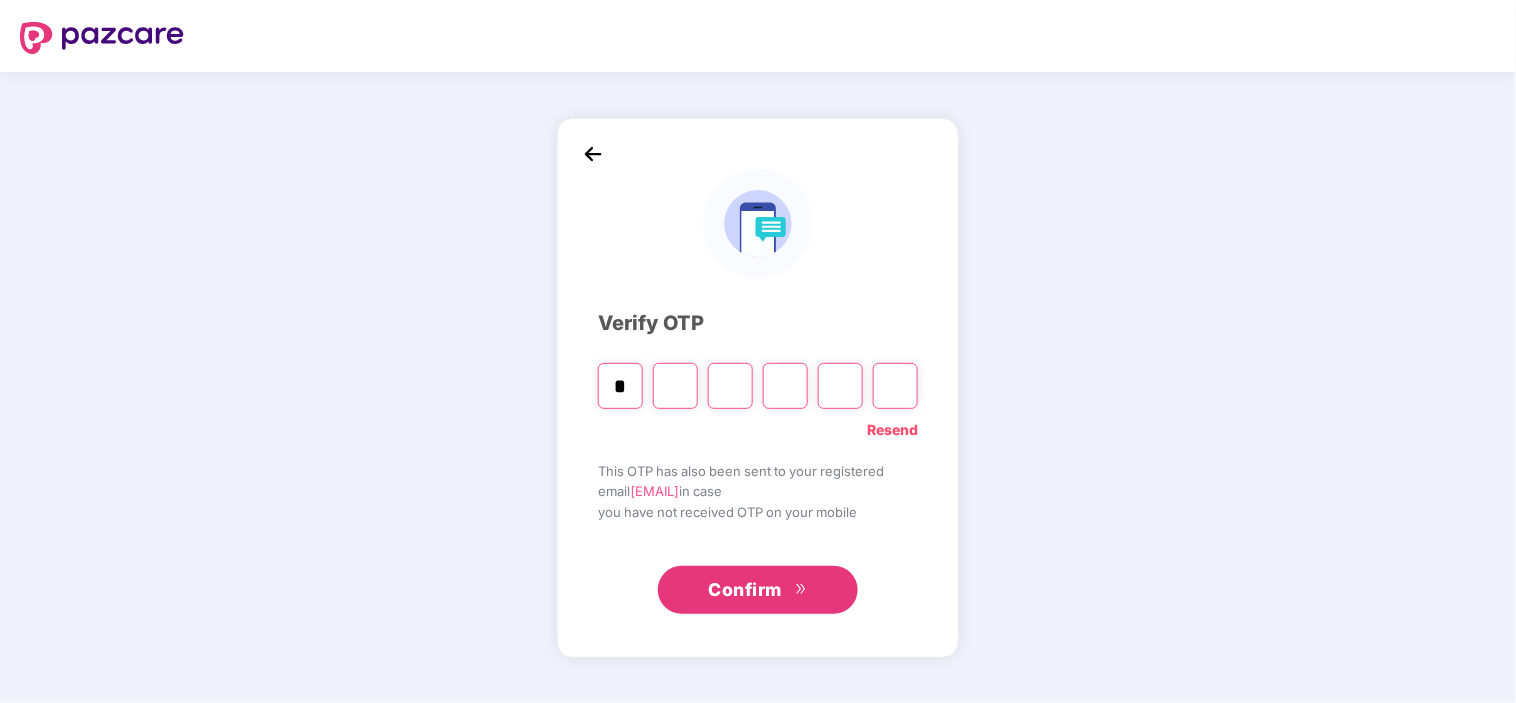 type on "*" 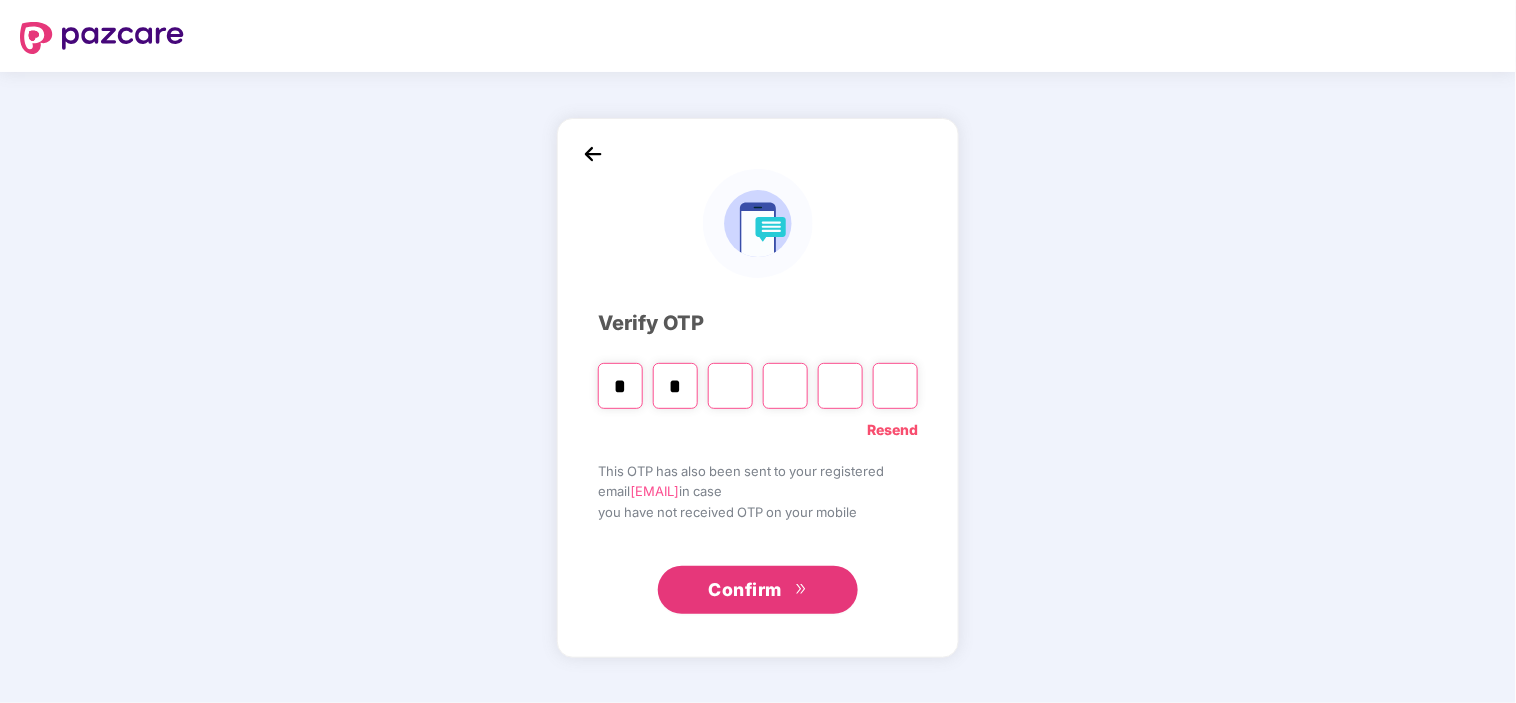 type on "*" 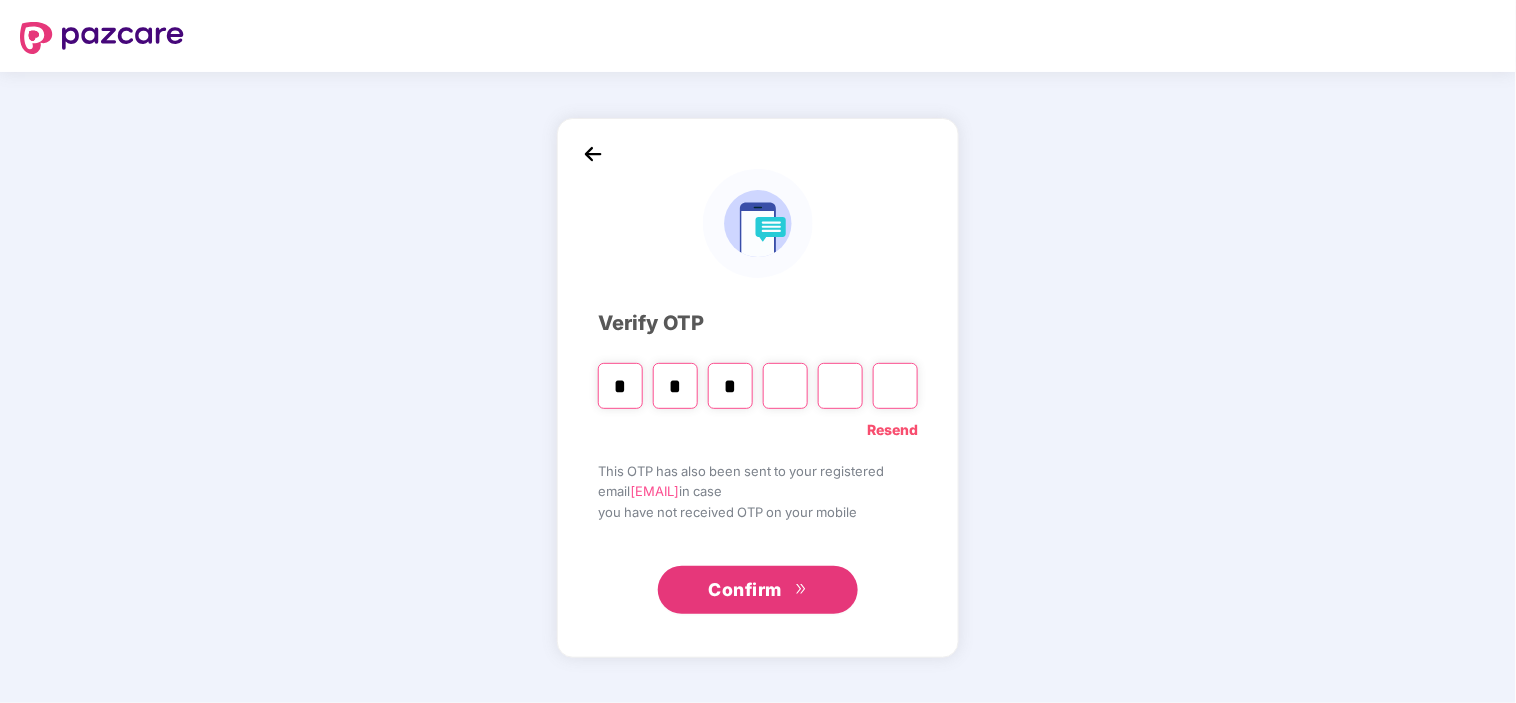 type on "*" 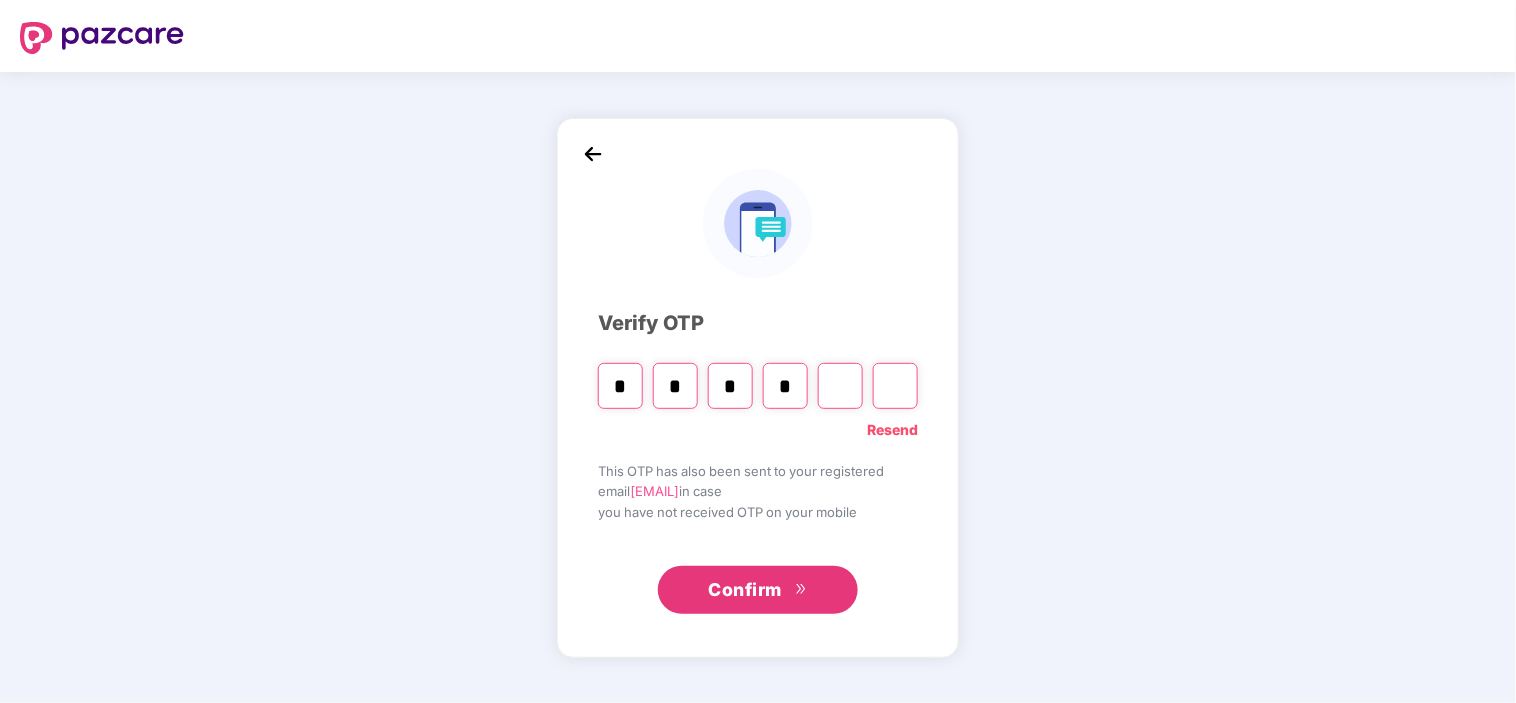 type on "*" 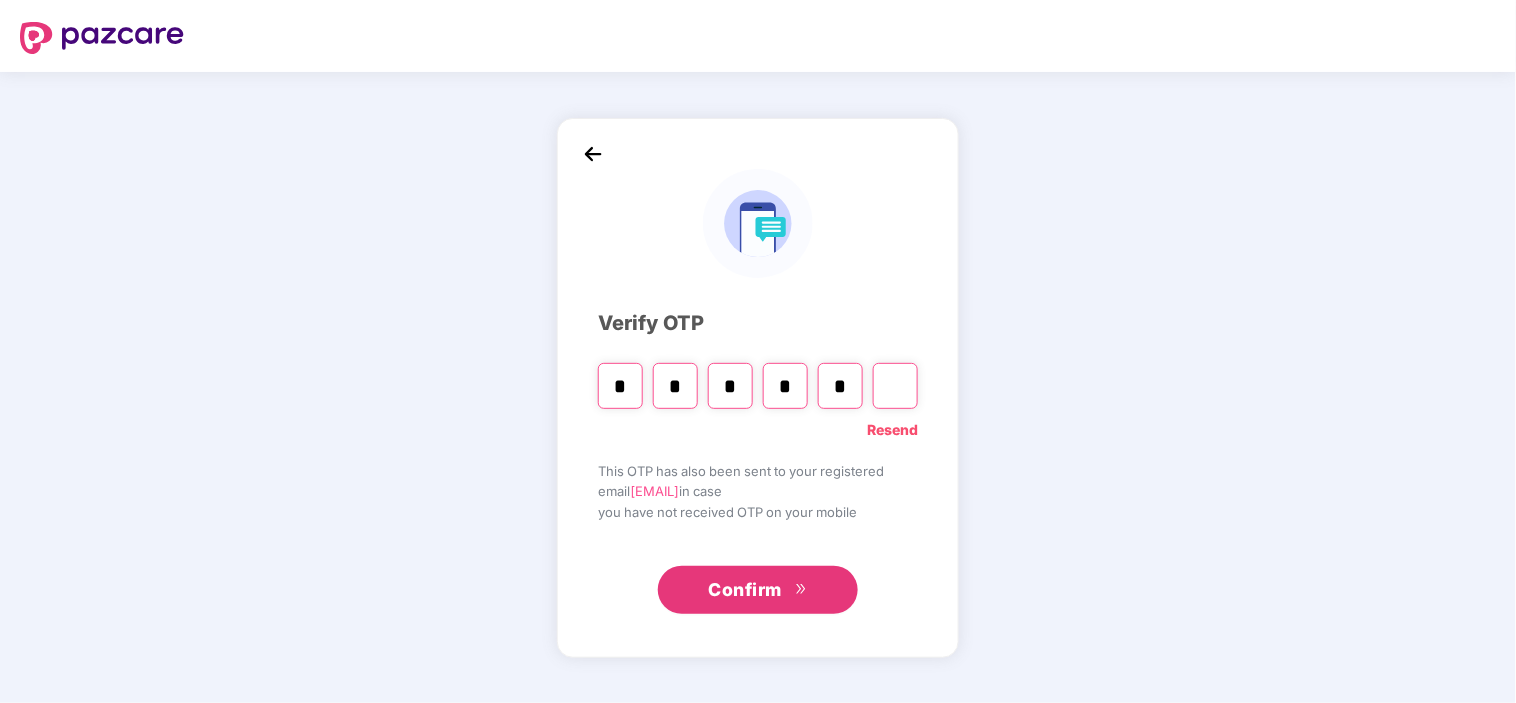 type on "*" 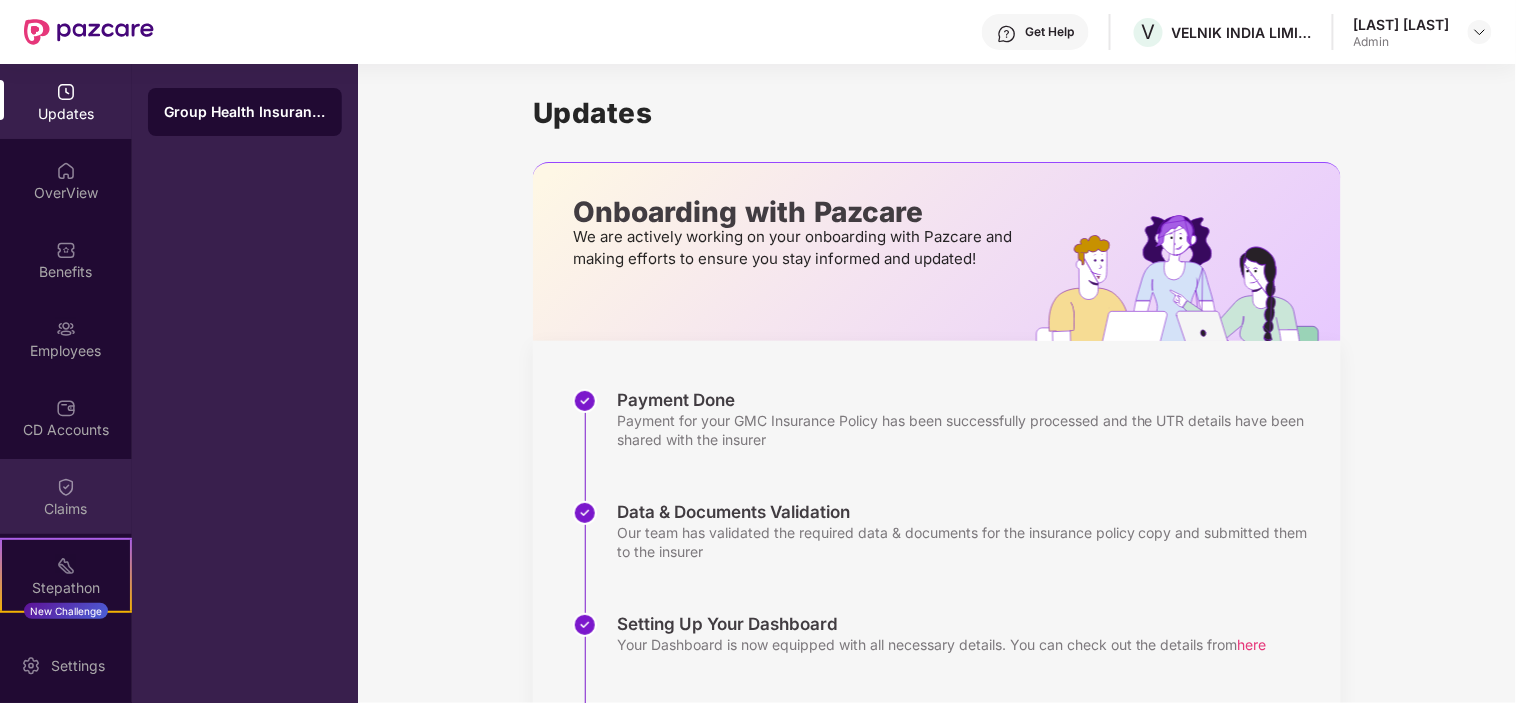 click on "Claims" at bounding box center (66, 509) 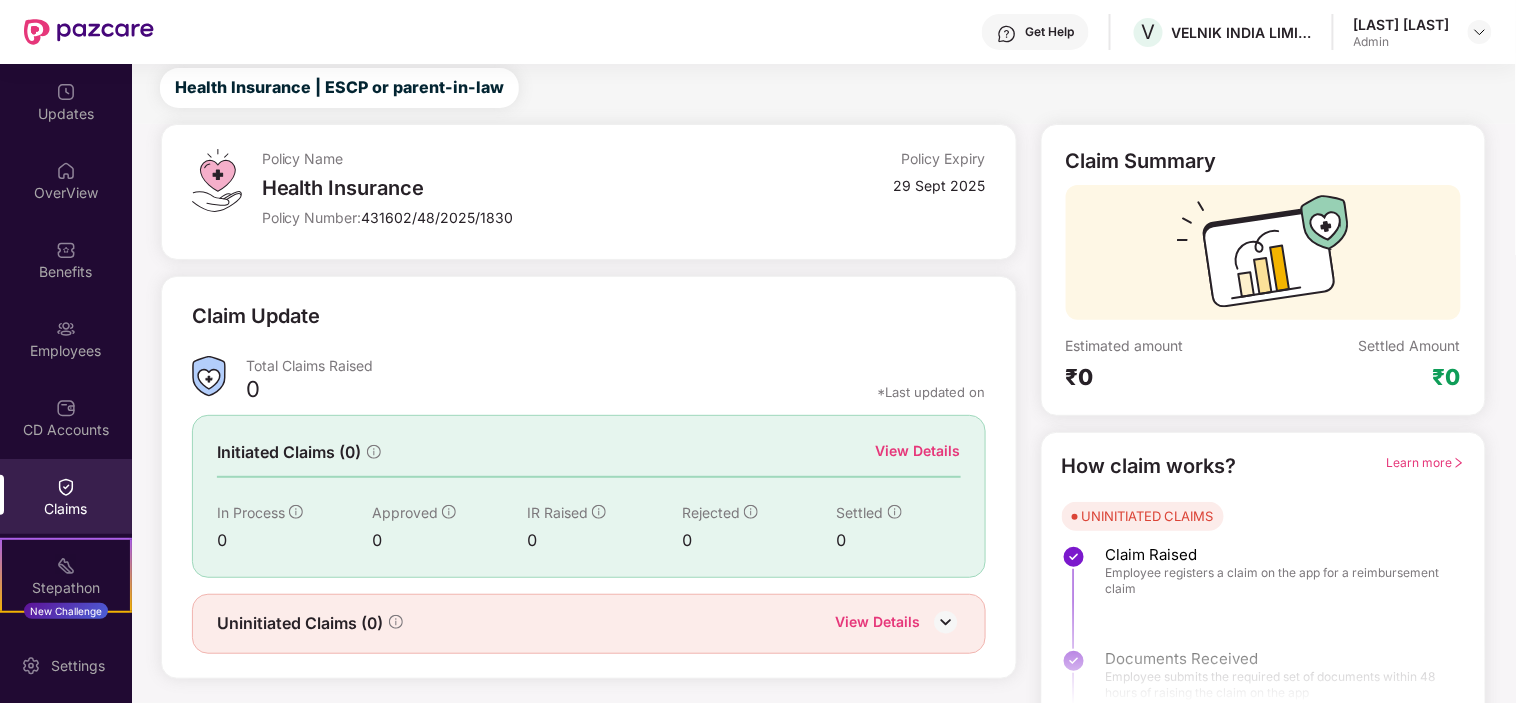 scroll, scrollTop: 80, scrollLeft: 0, axis: vertical 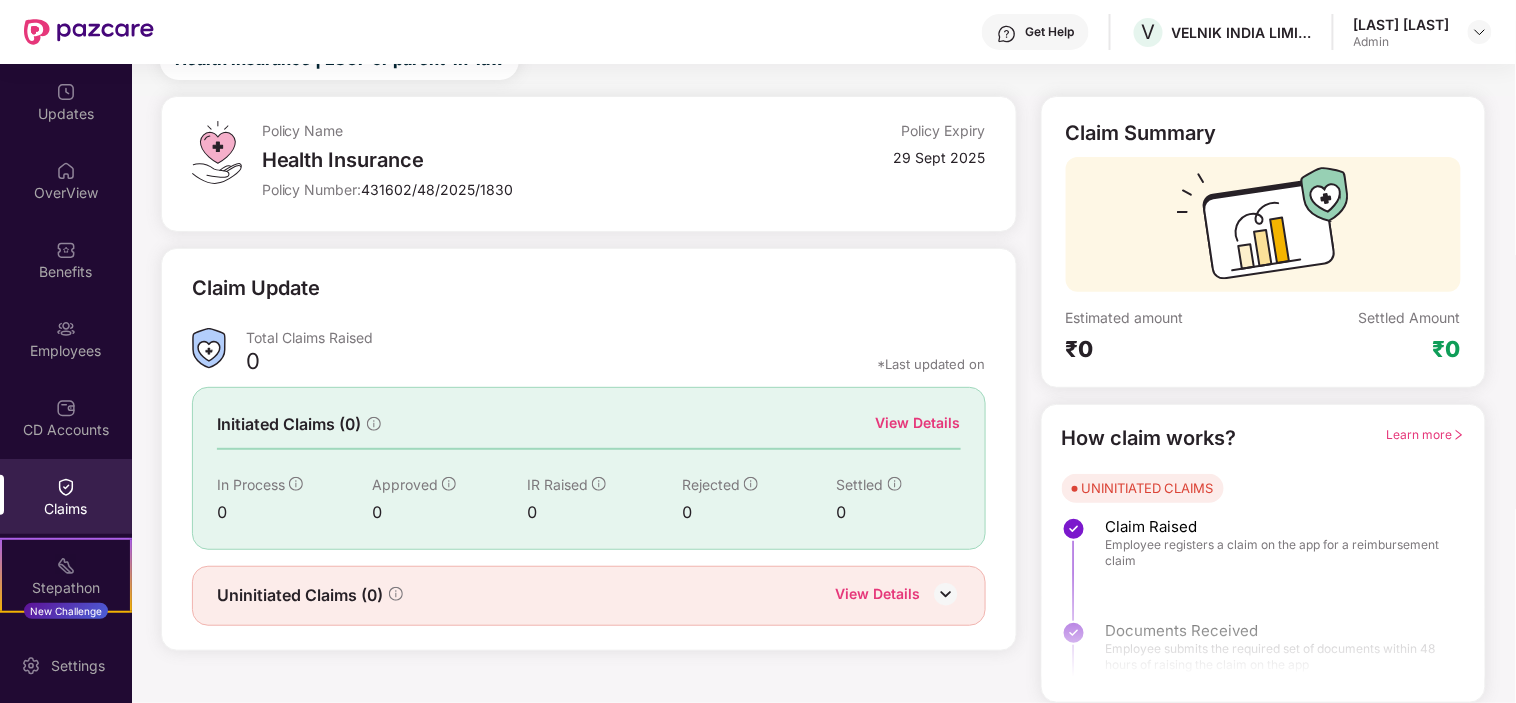 click on "View Details" at bounding box center (878, 596) 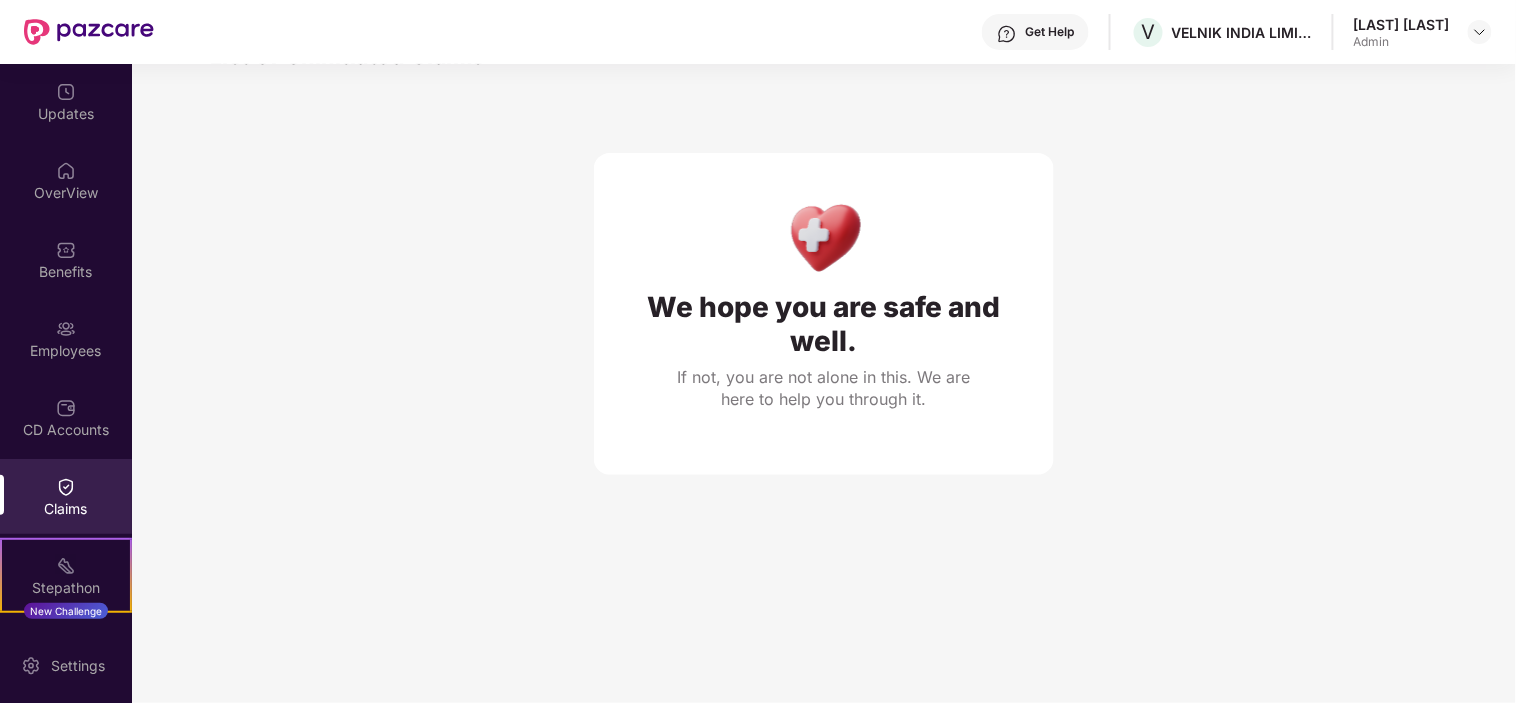 click on "Claims" at bounding box center (66, 496) 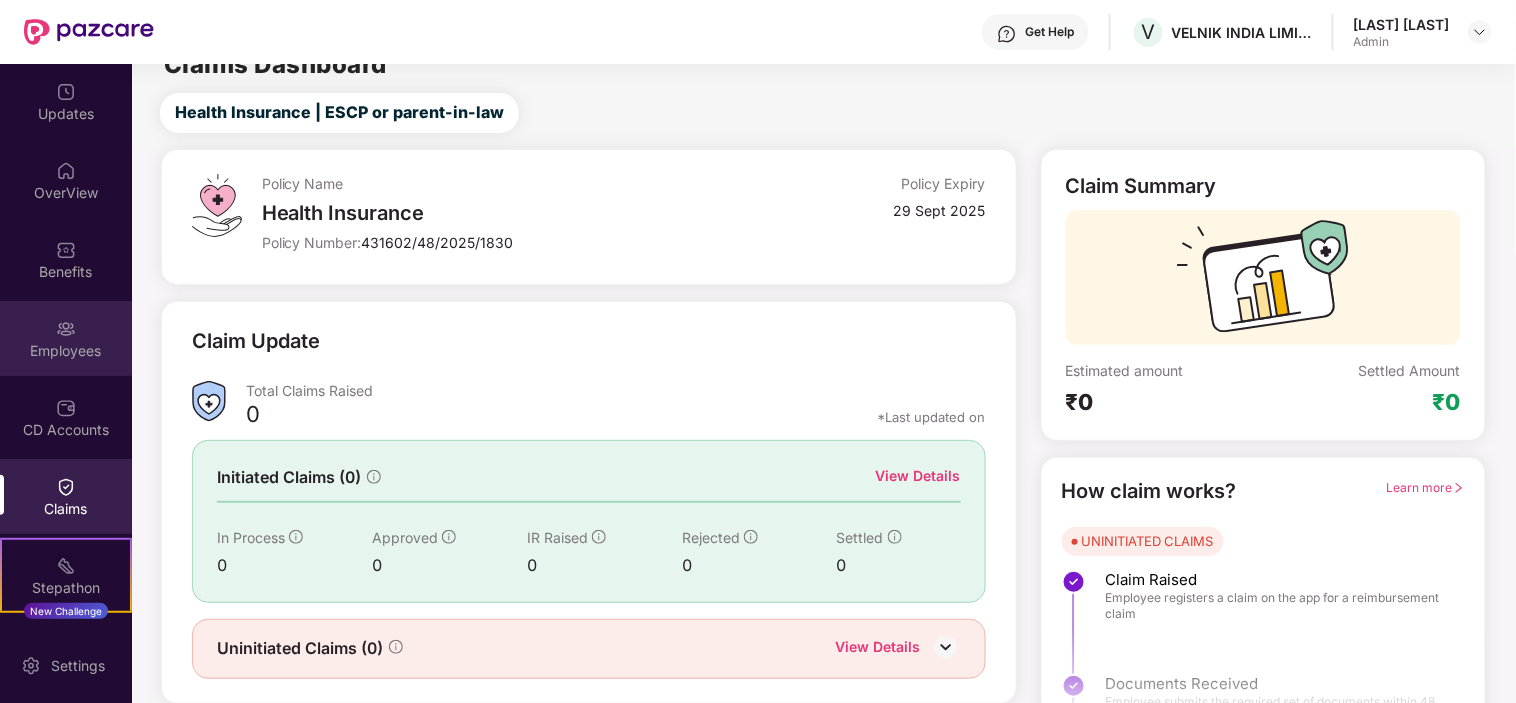 scroll, scrollTop: 0, scrollLeft: 0, axis: both 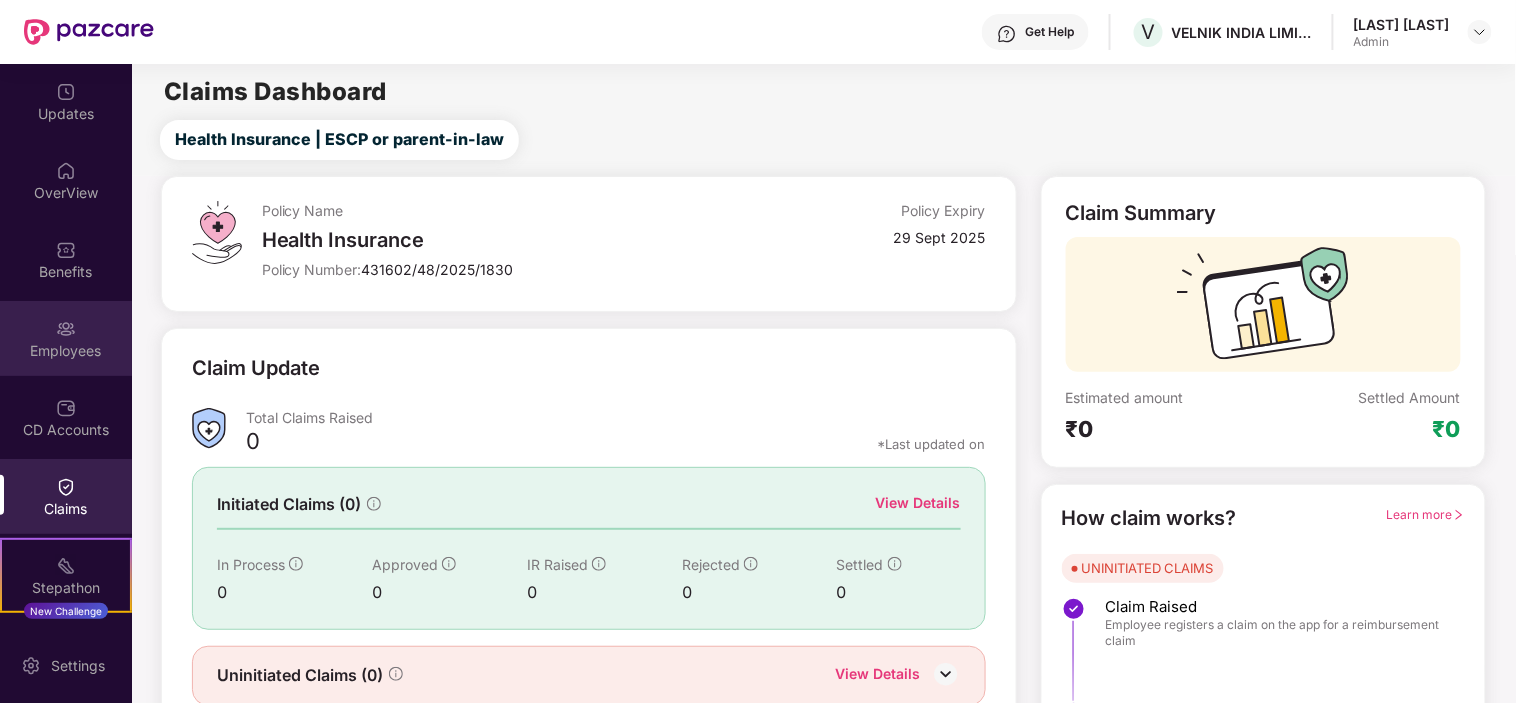 click at bounding box center (66, 329) 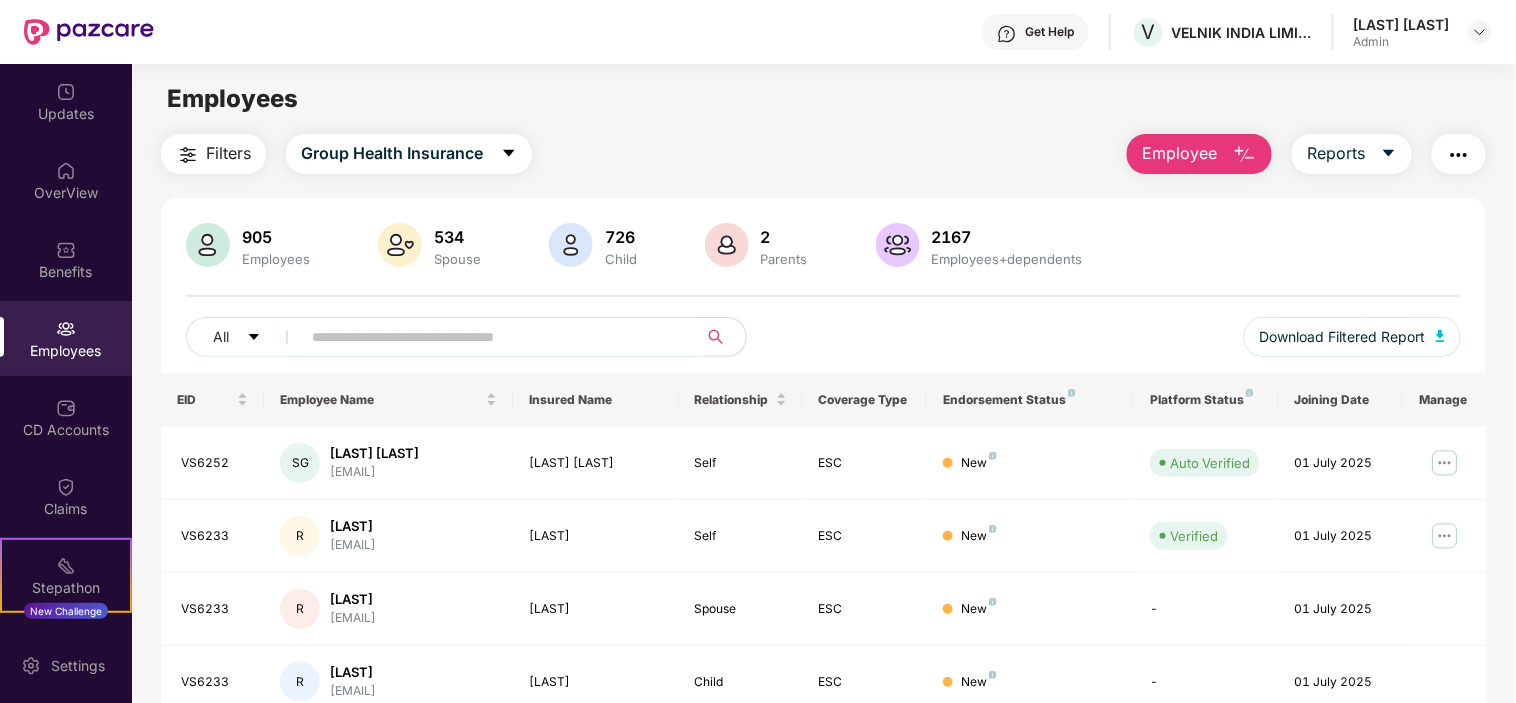 click at bounding box center (491, 337) 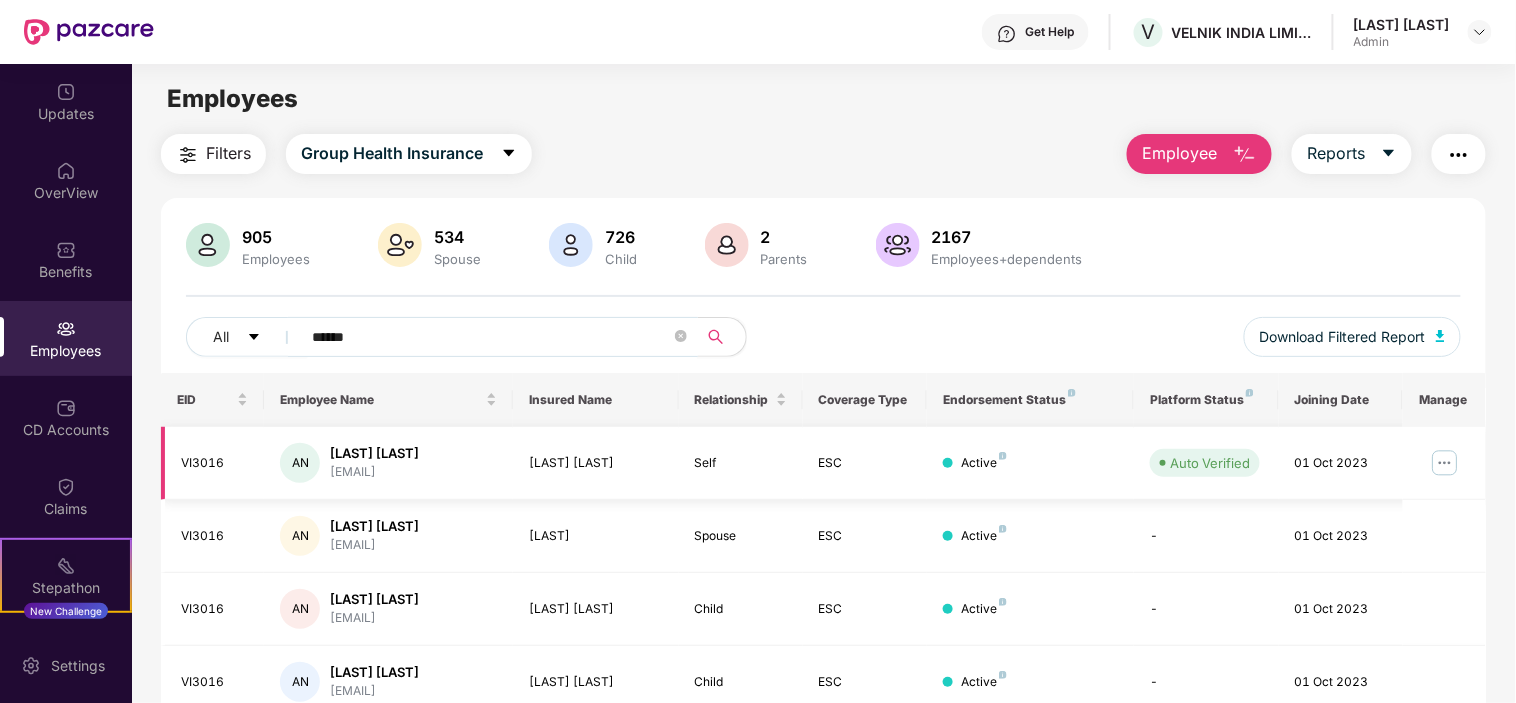 type on "******" 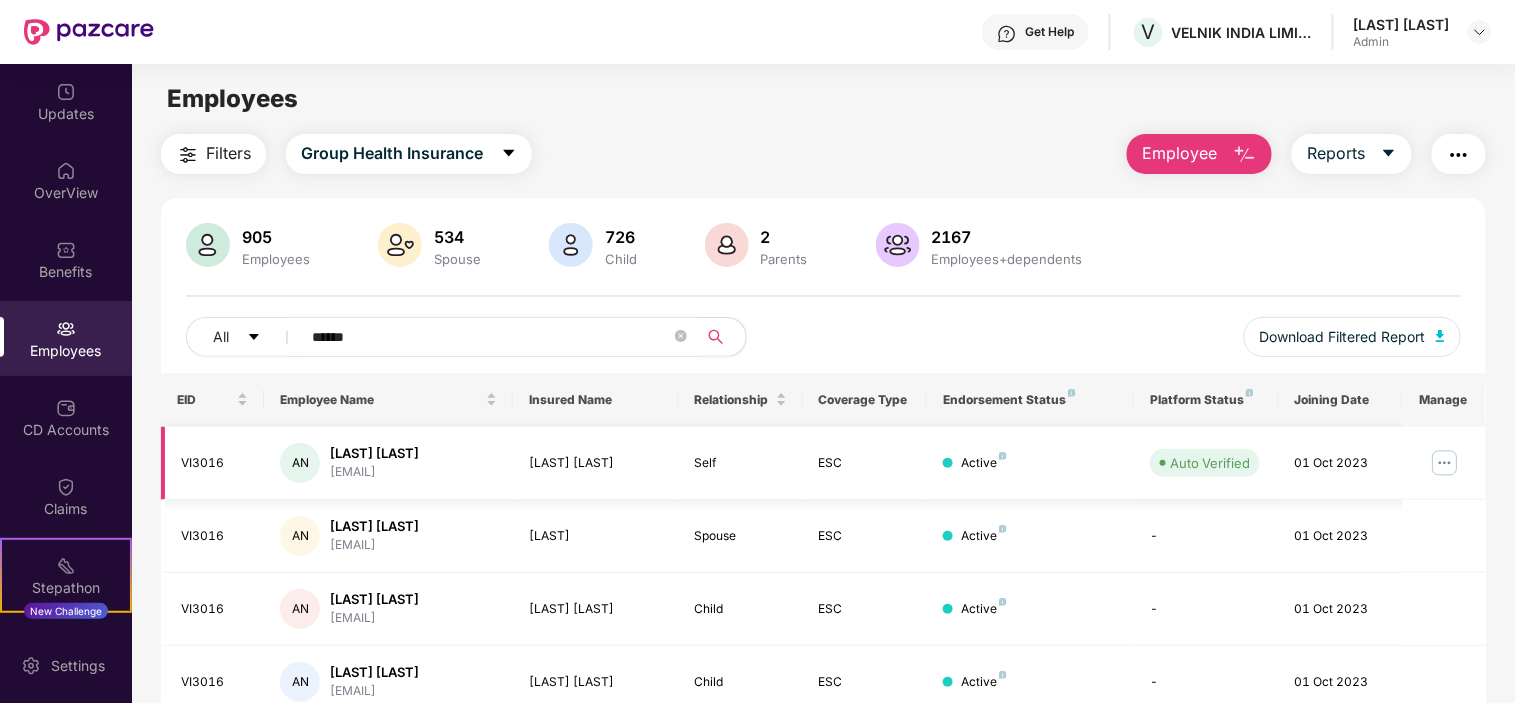 click at bounding box center (1445, 463) 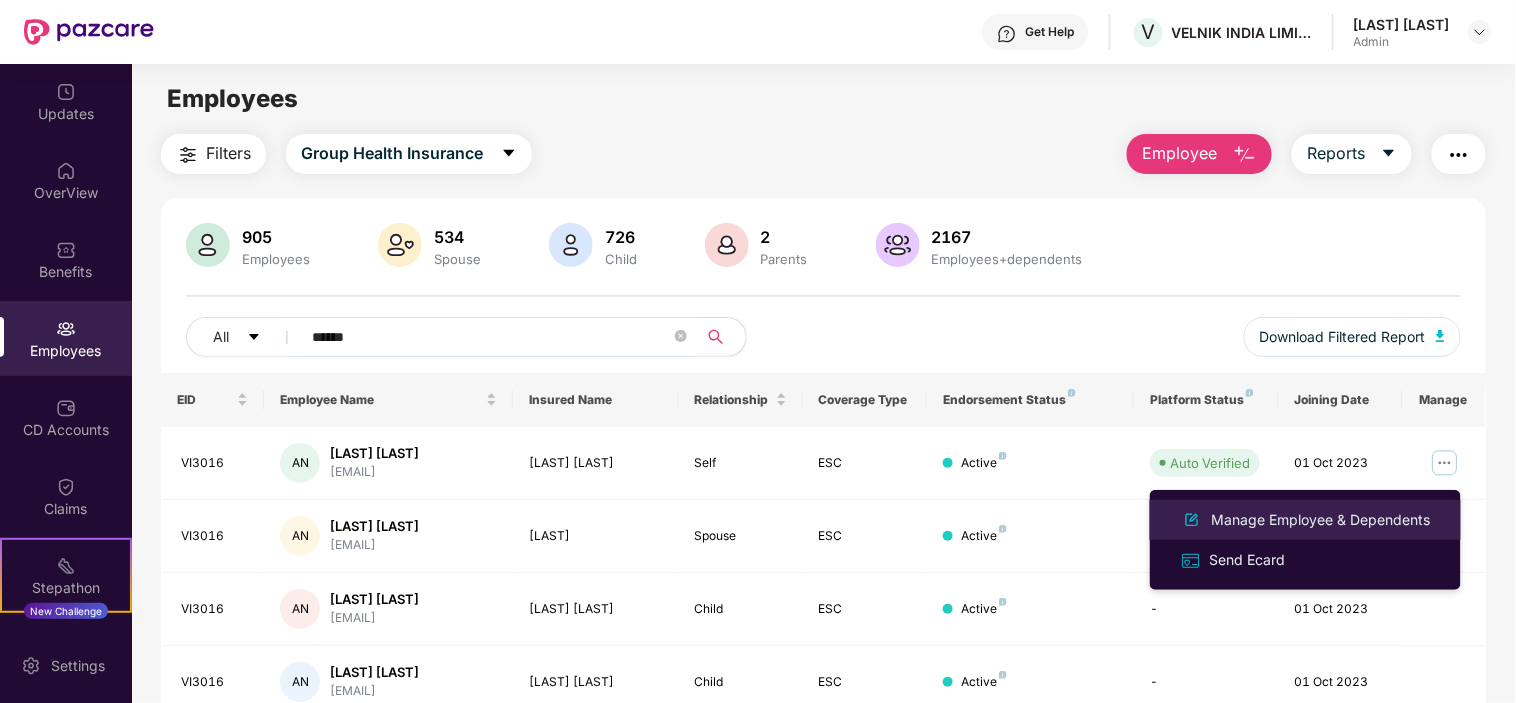 click on "Manage Employee & Dependents" at bounding box center [1321, 520] 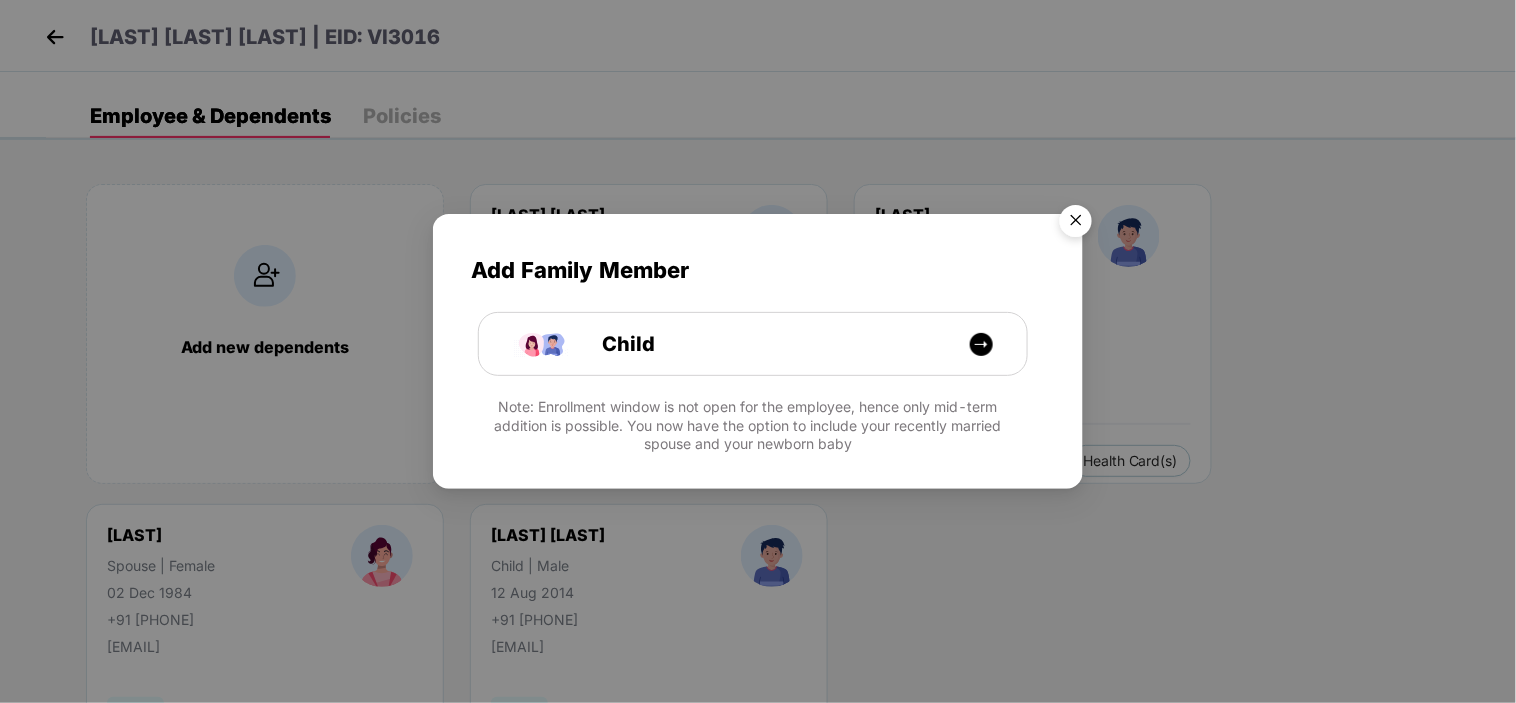 click at bounding box center (1076, 224) 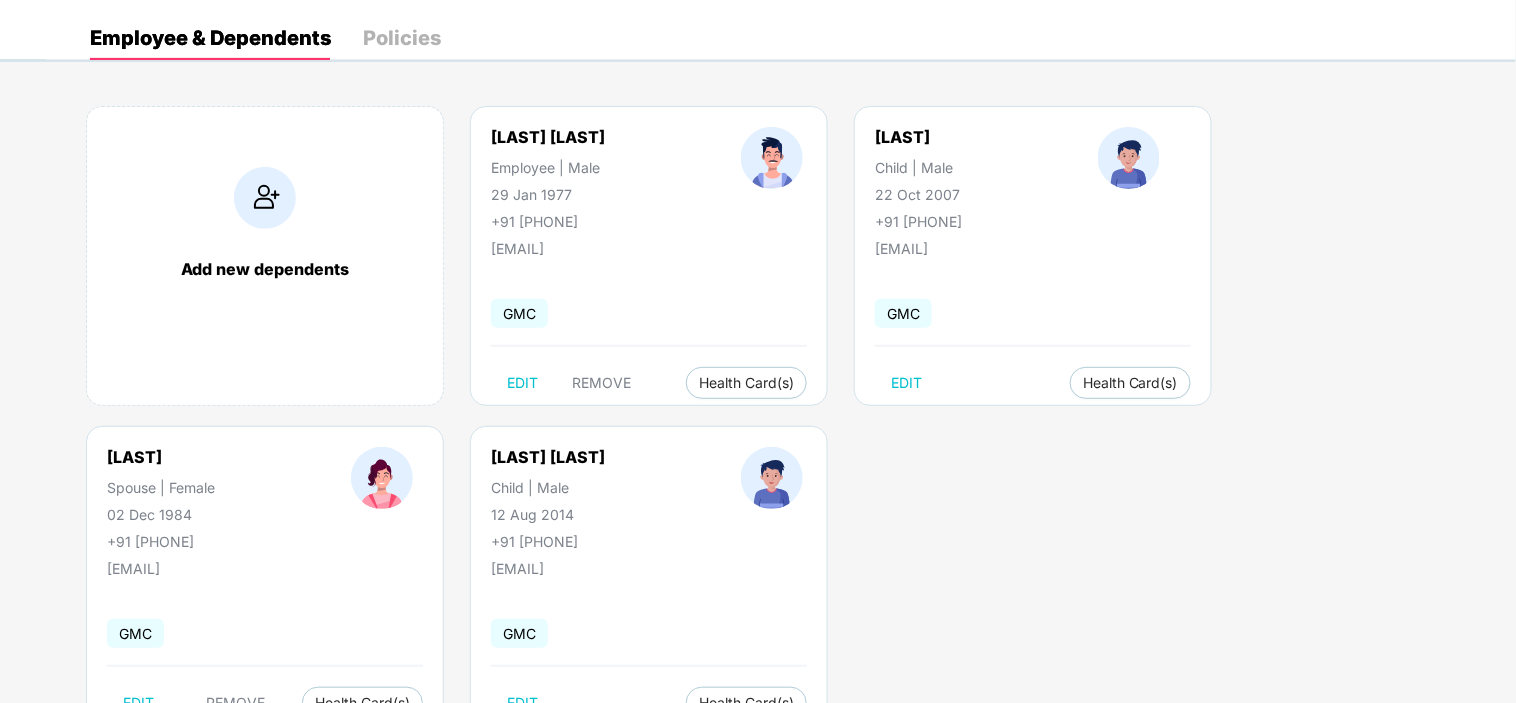 scroll, scrollTop: 151, scrollLeft: 0, axis: vertical 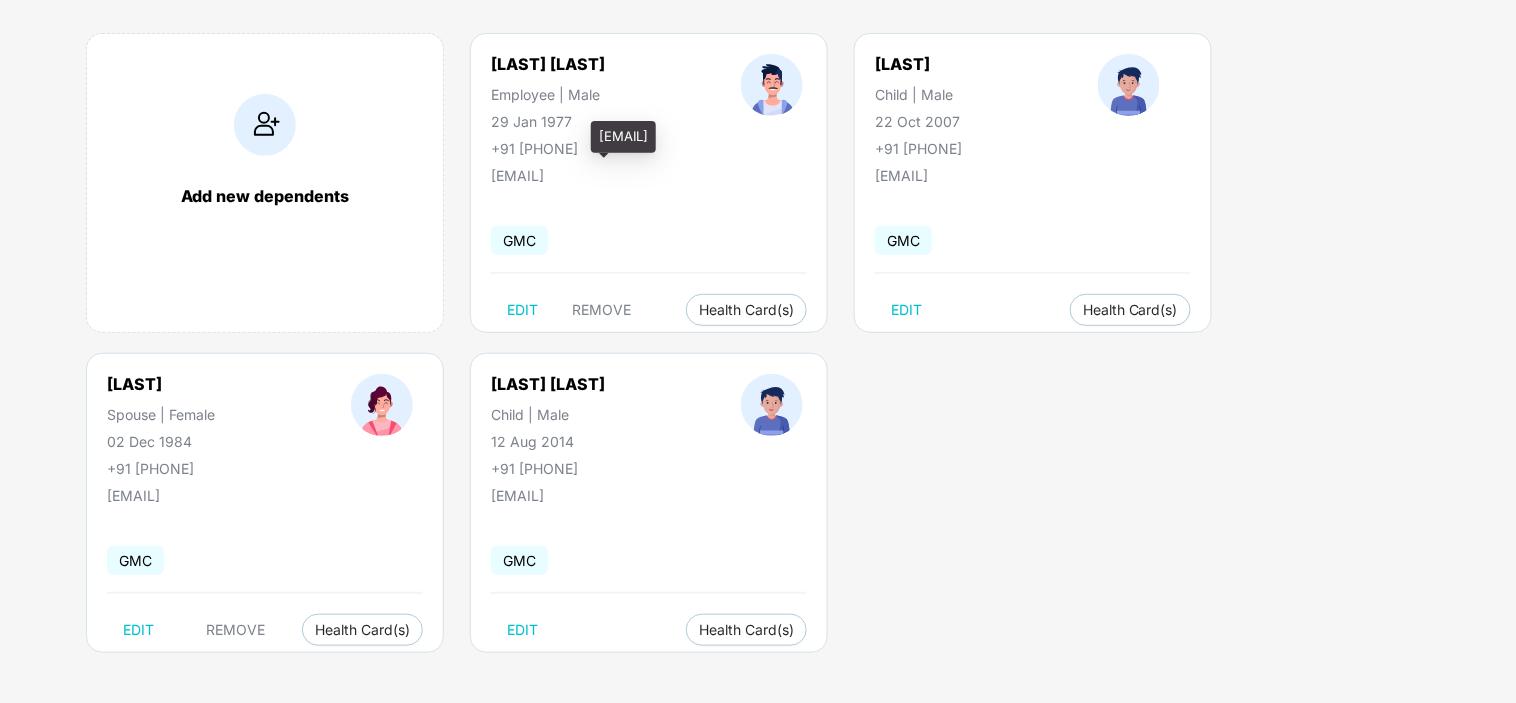 click on "[EMAIL]" at bounding box center (591, 175) 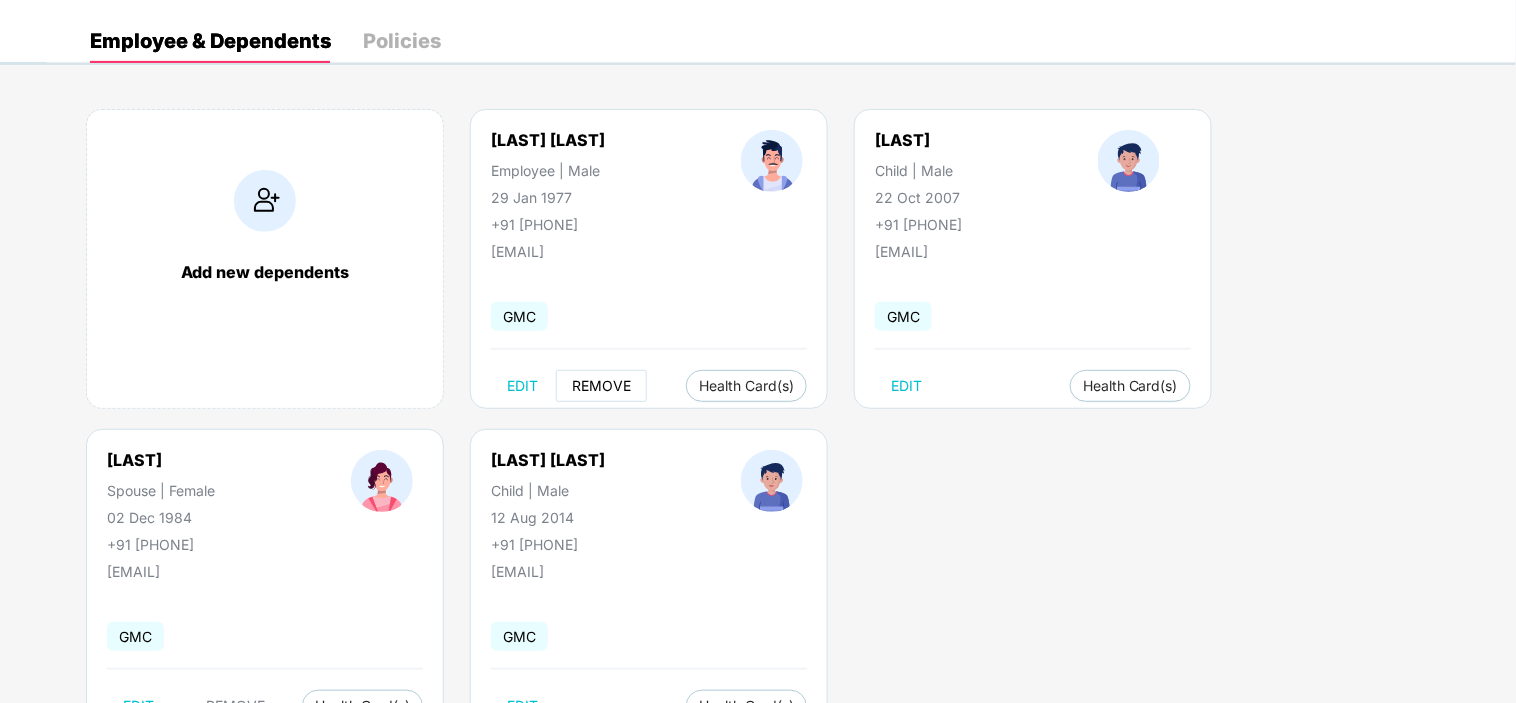 scroll, scrollTop: 0, scrollLeft: 0, axis: both 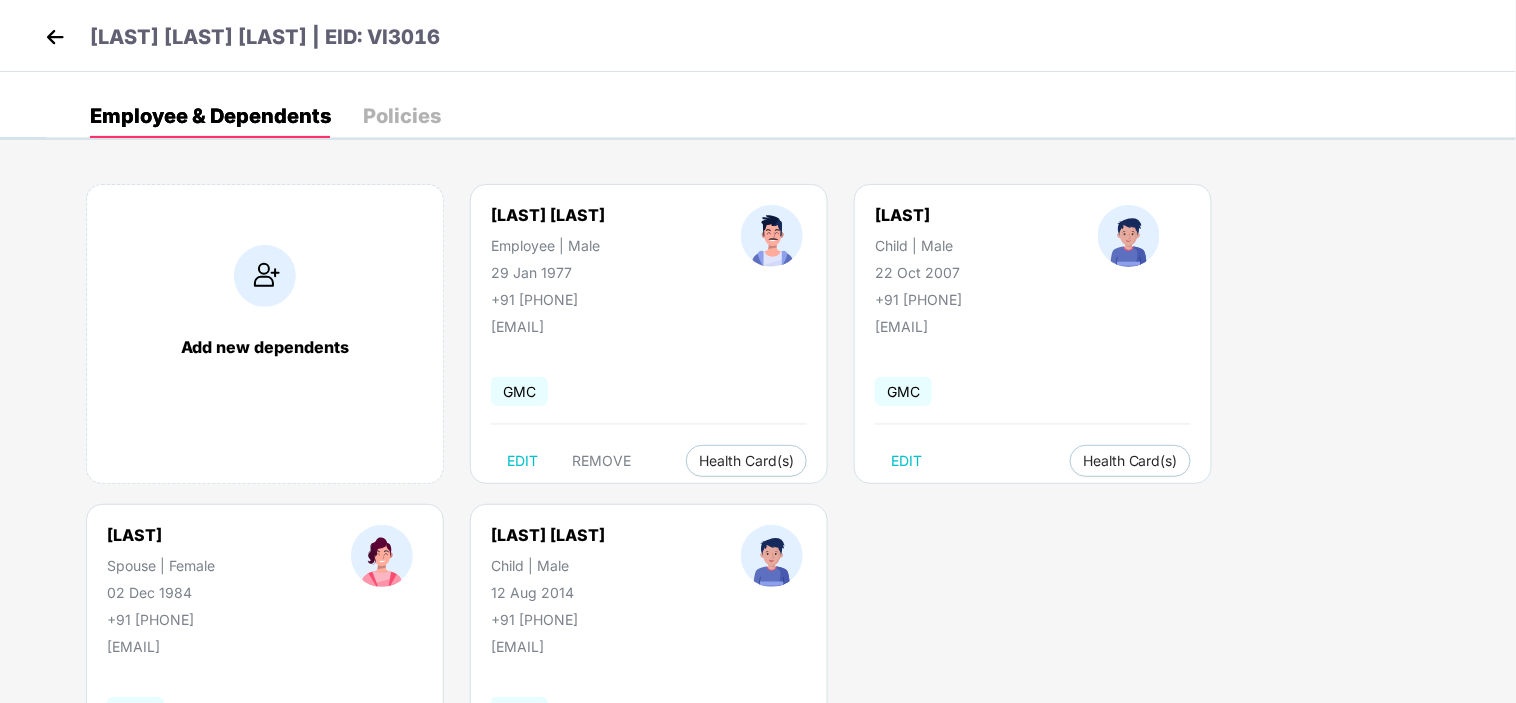 click on "Policies" at bounding box center [402, 116] 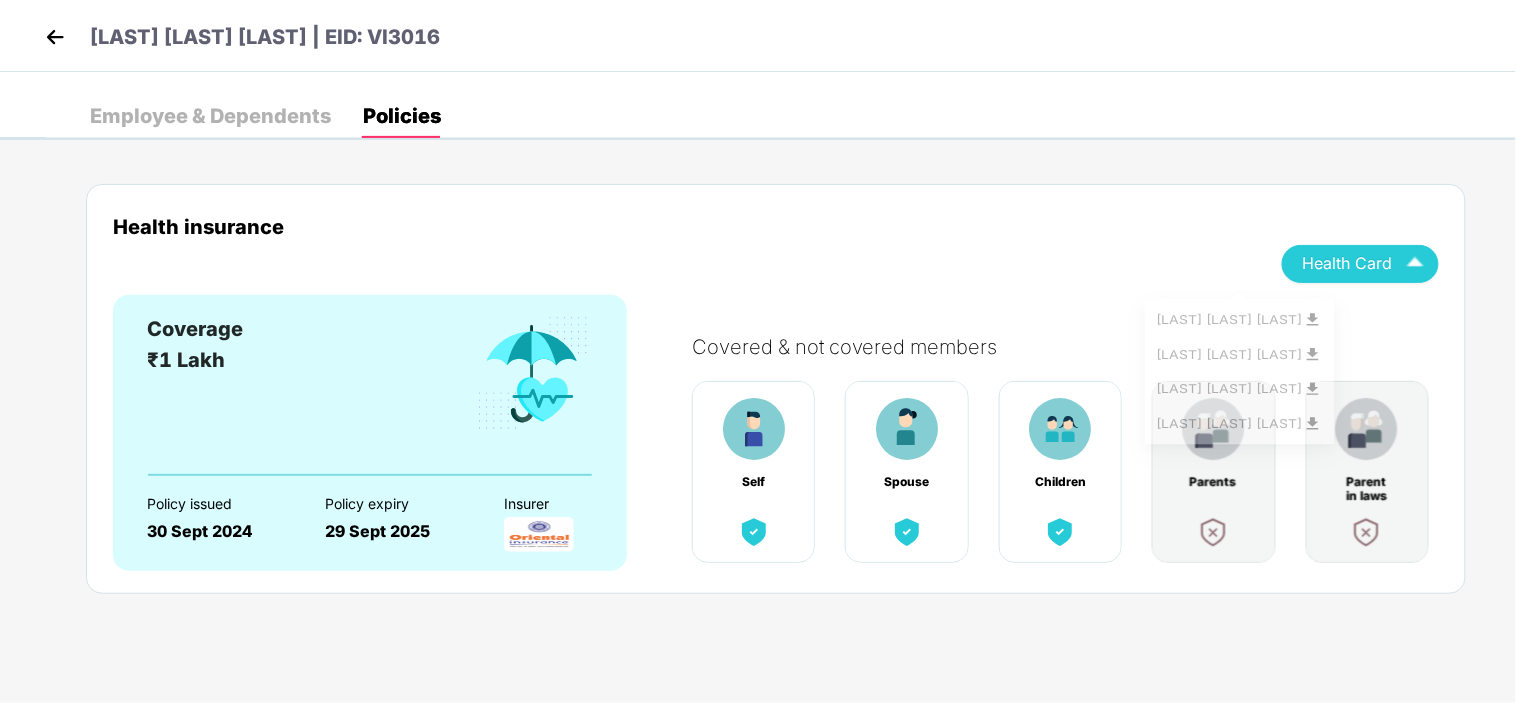 click at bounding box center (1415, 263) 